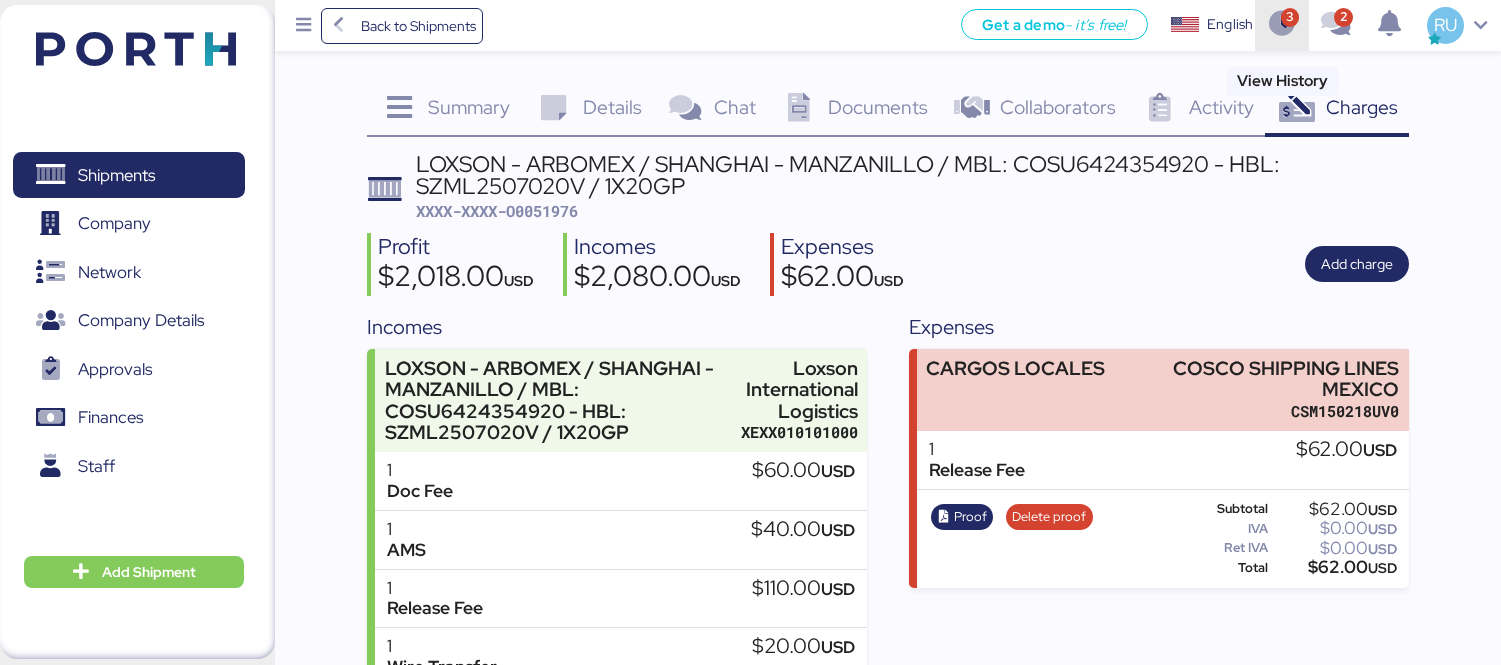 scroll, scrollTop: 136, scrollLeft: 0, axis: vertical 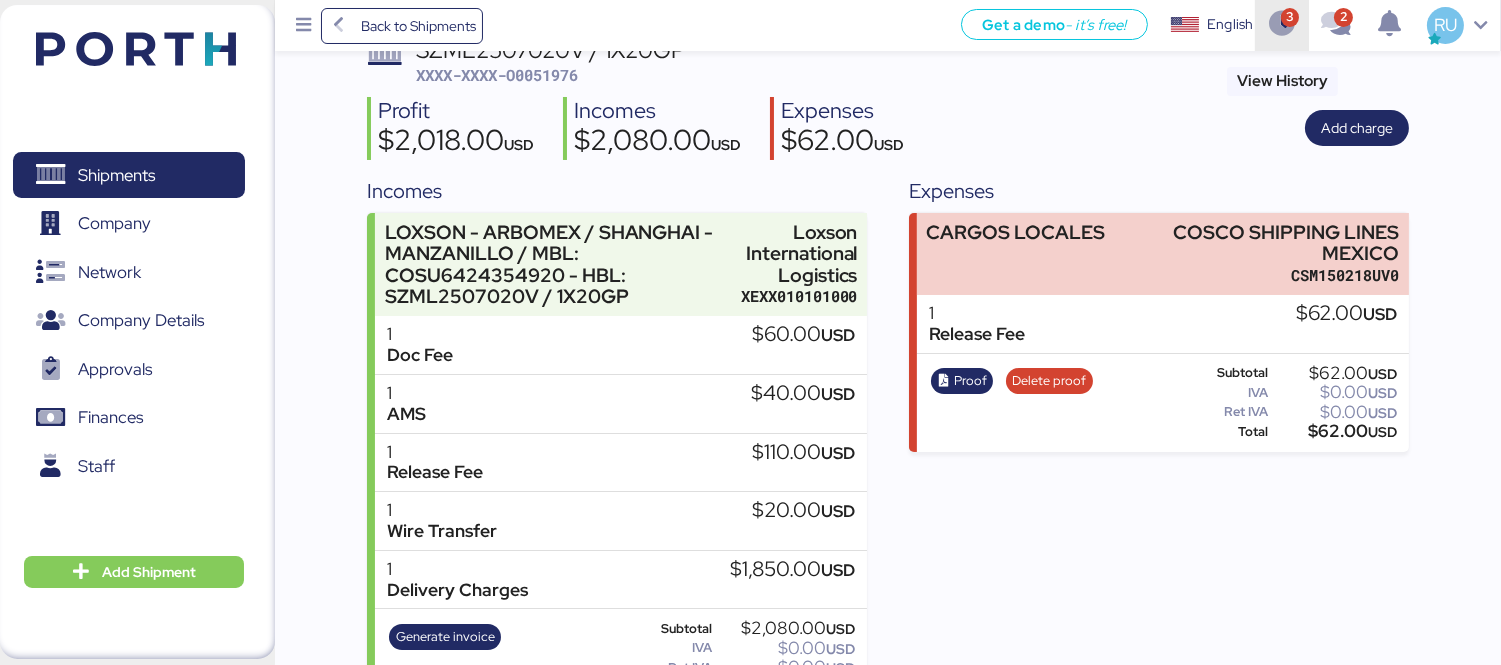 click at bounding box center [1282, 25] 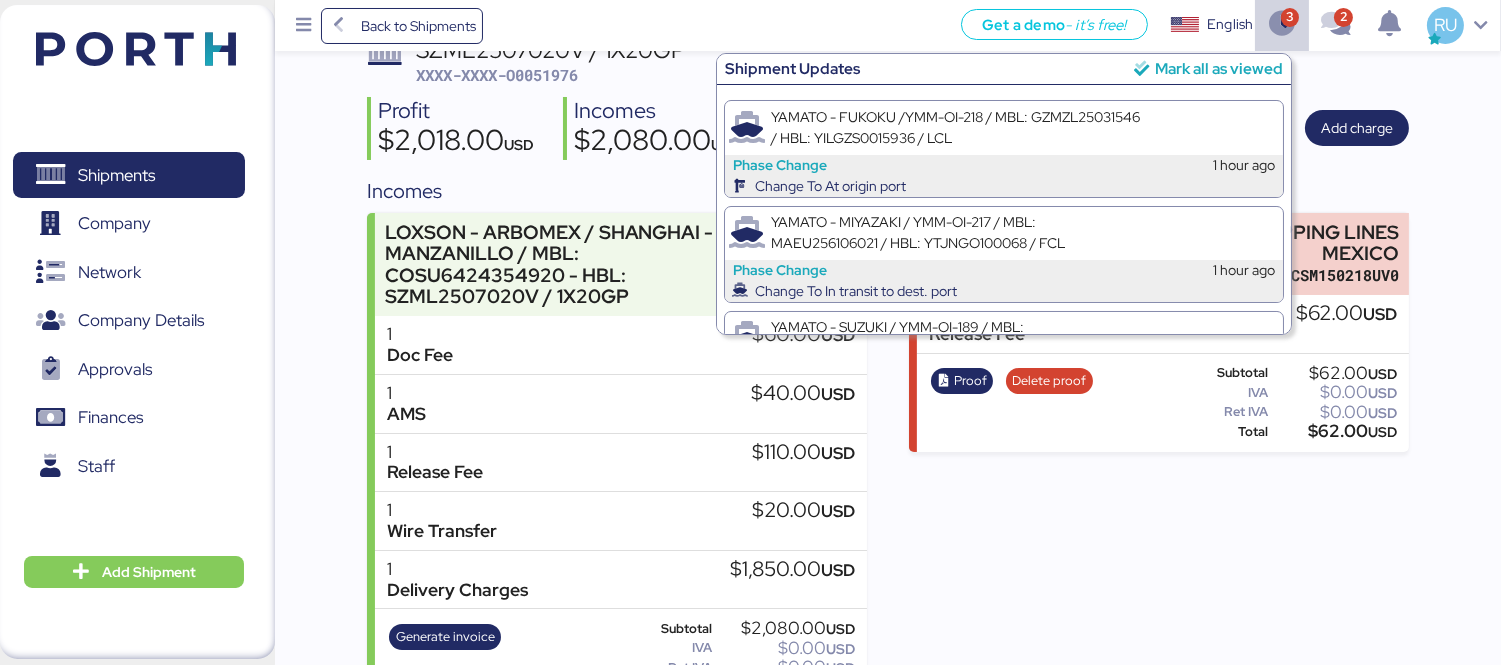click at bounding box center (1141, 68) 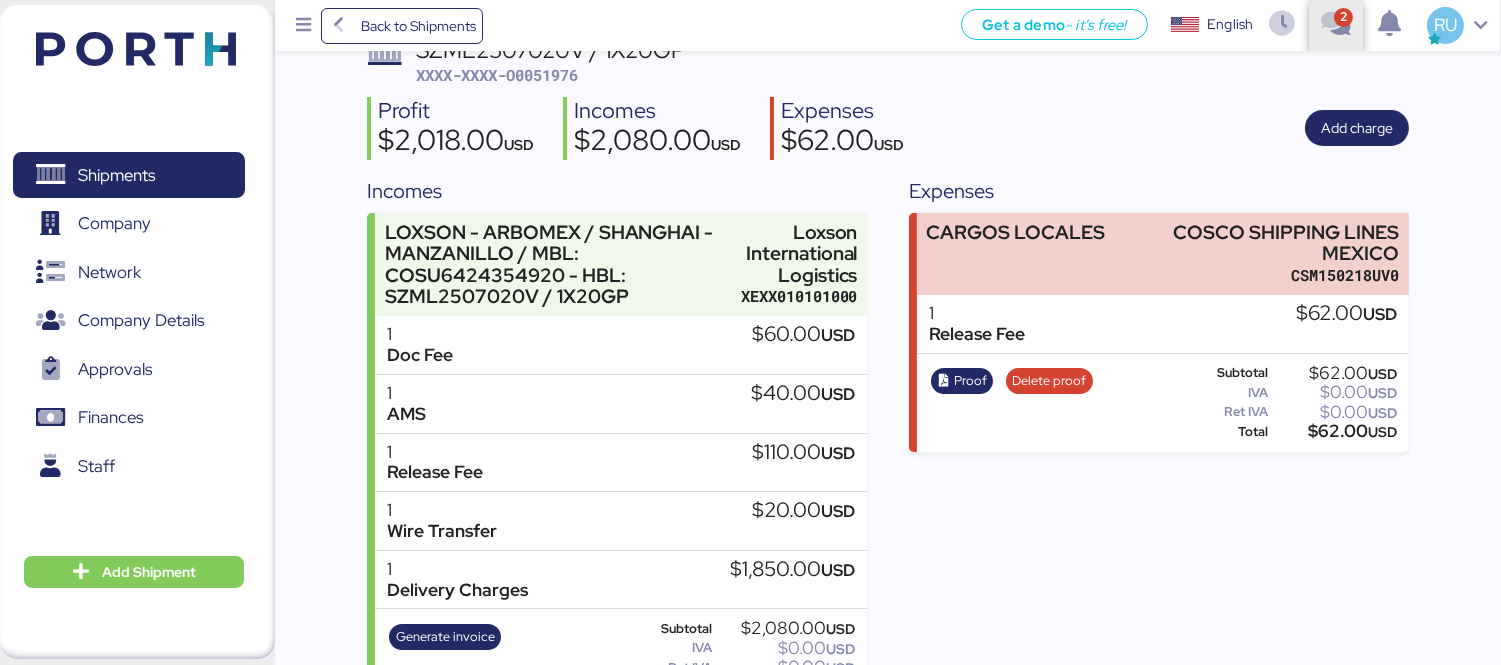 click at bounding box center (1335, 26) 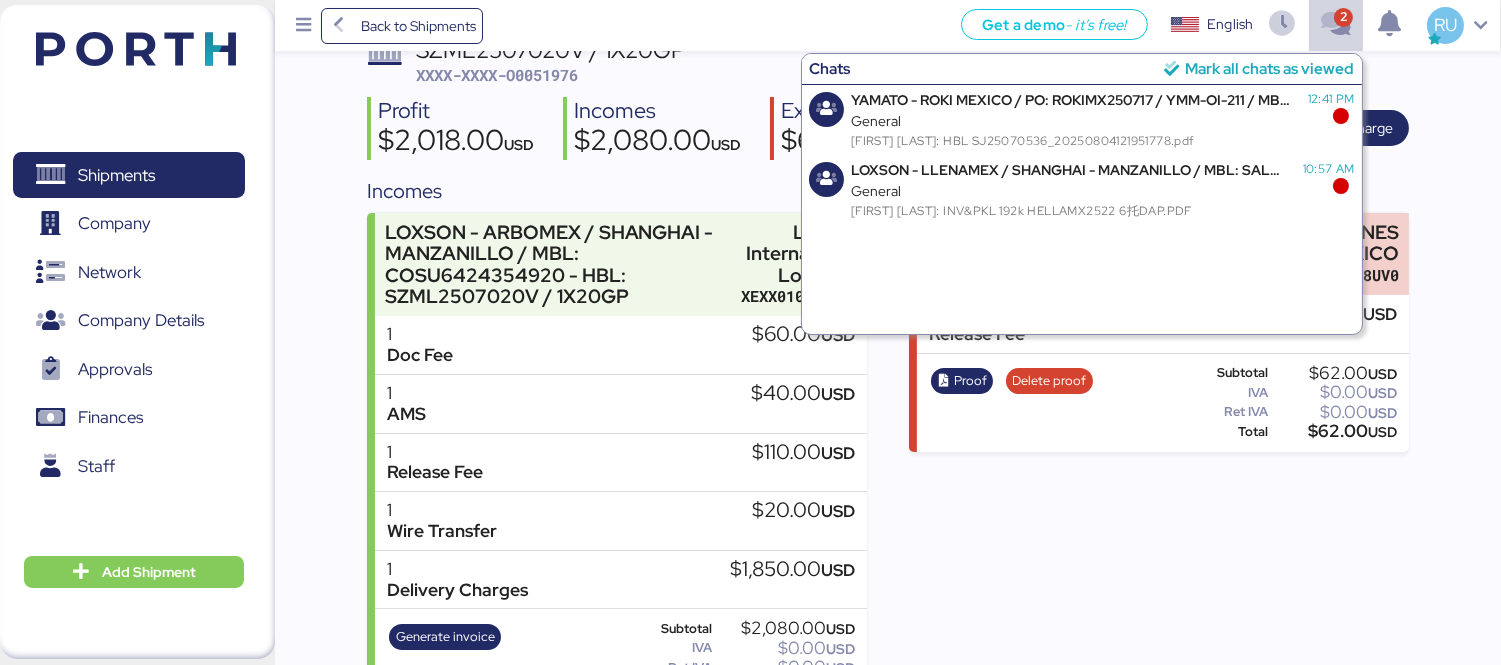 click on "Mark all chats as viewed" at bounding box center (1269, 68) 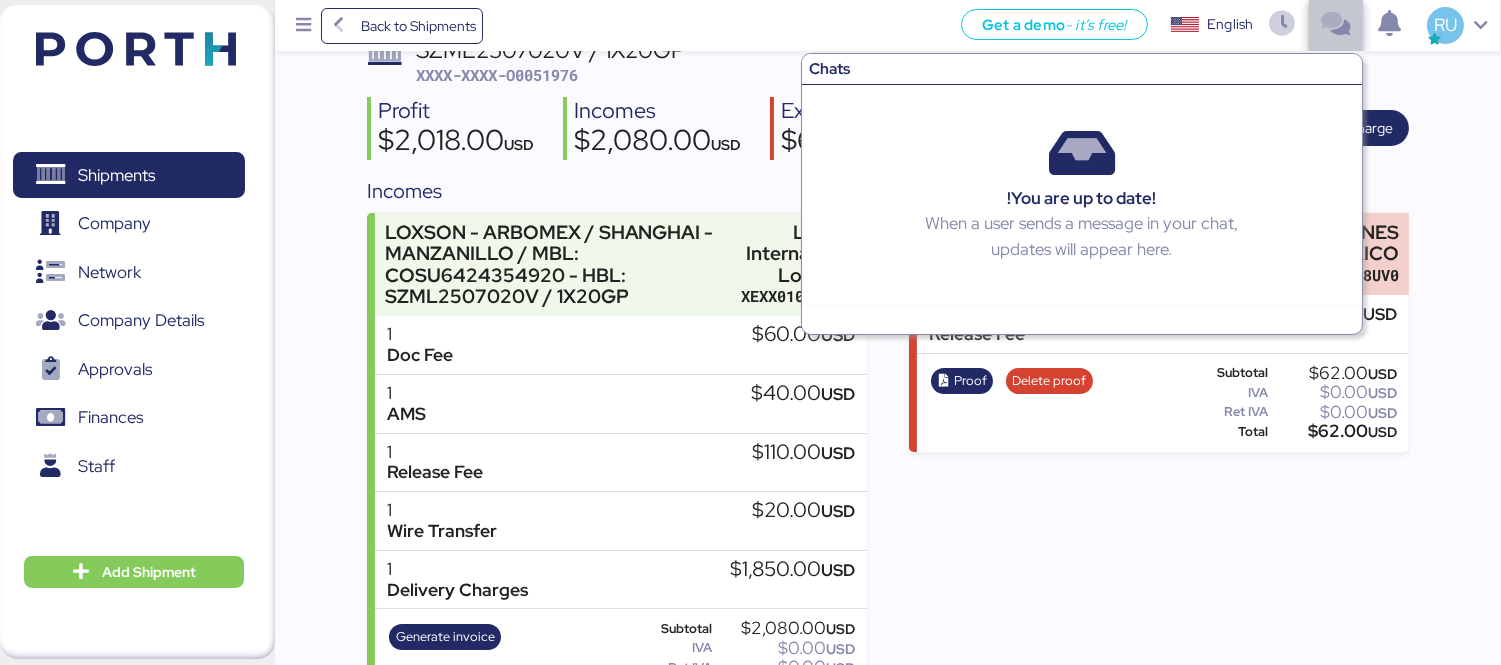 click at bounding box center (1335, 25) 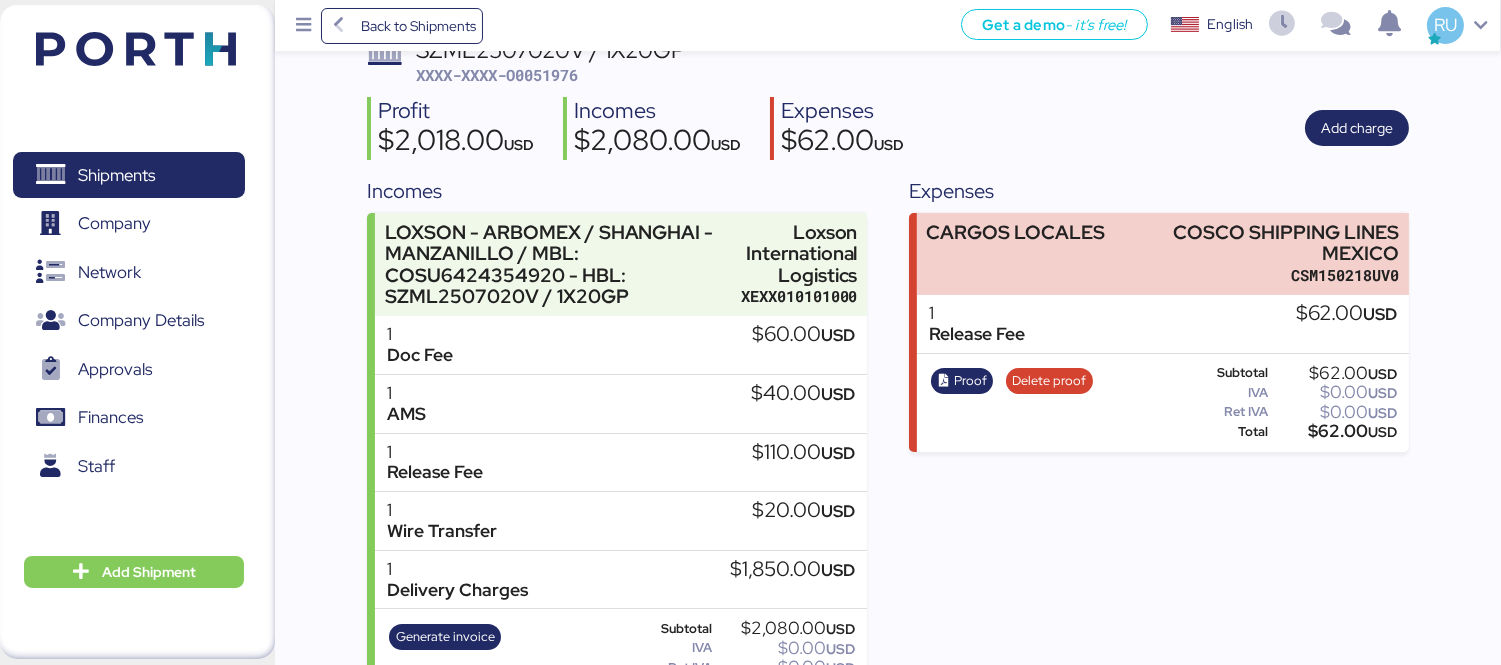 click at bounding box center [106, 46] 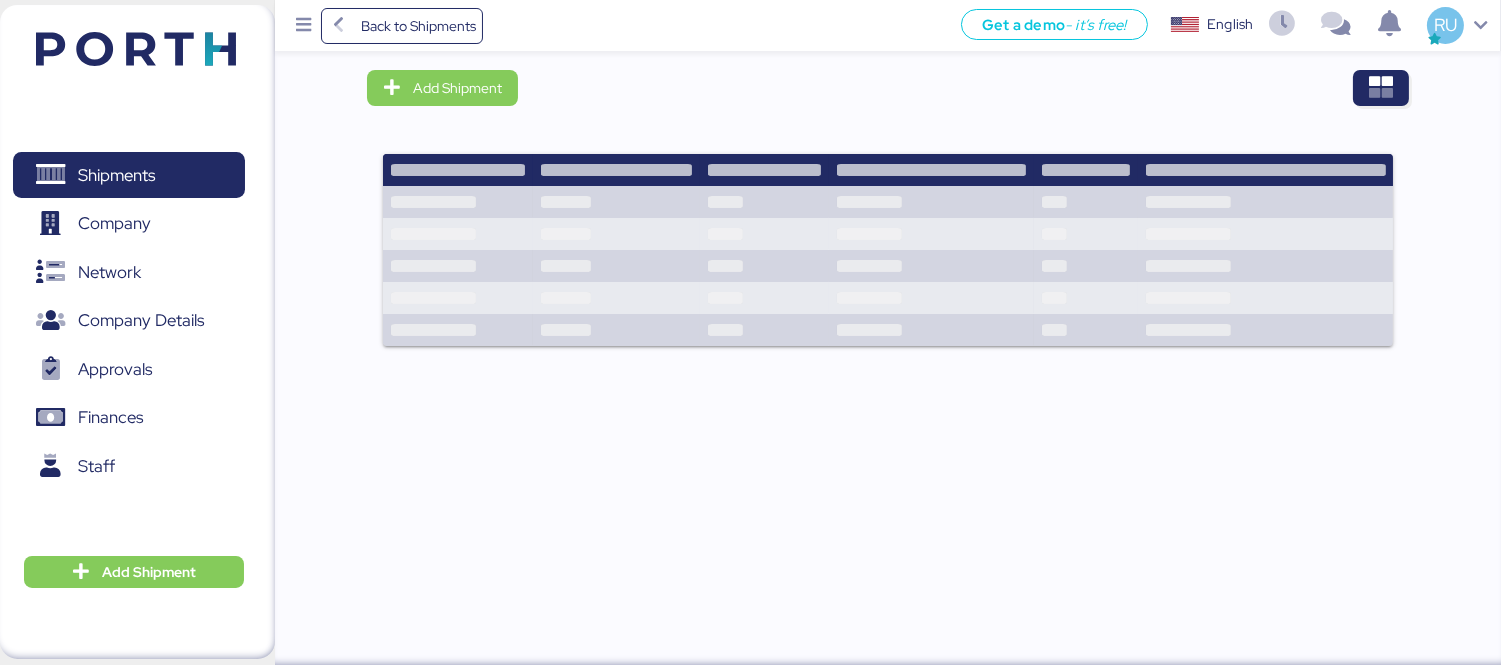 scroll, scrollTop: 0, scrollLeft: 0, axis: both 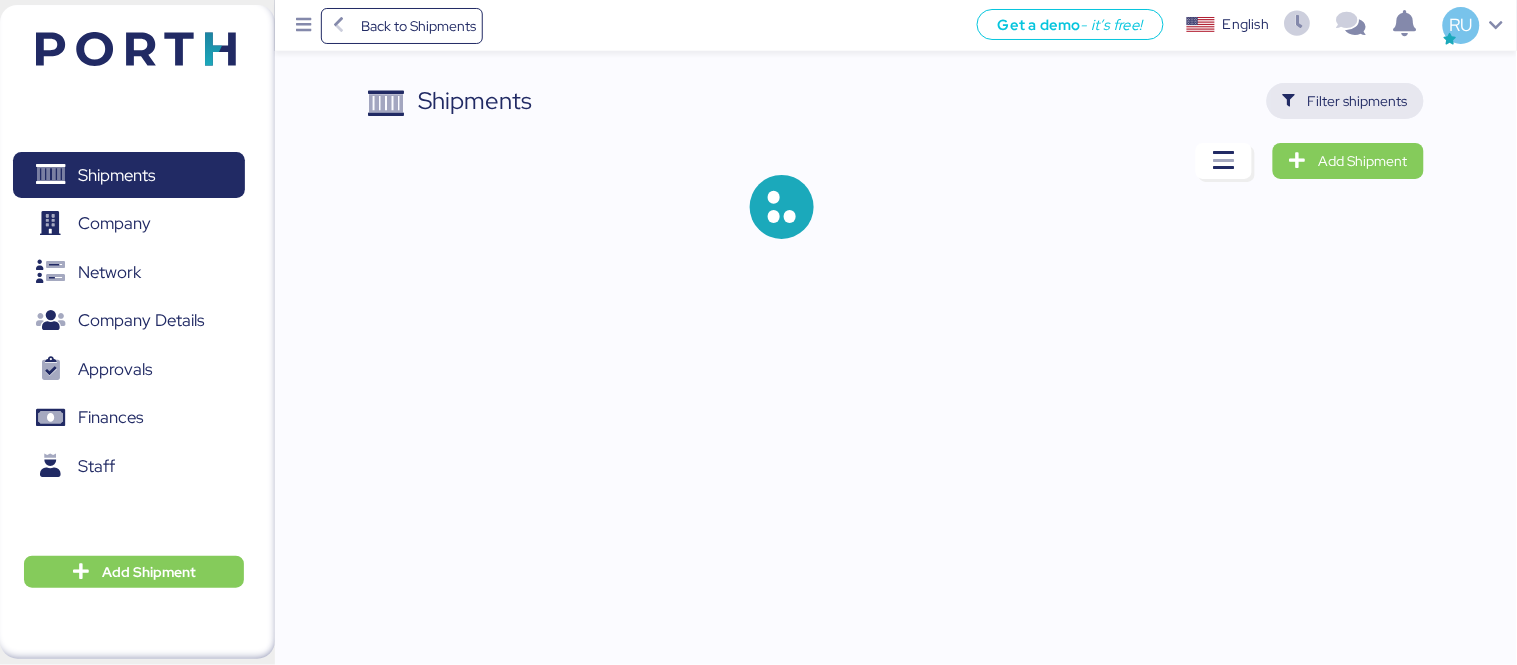 click at bounding box center [1289, 101] 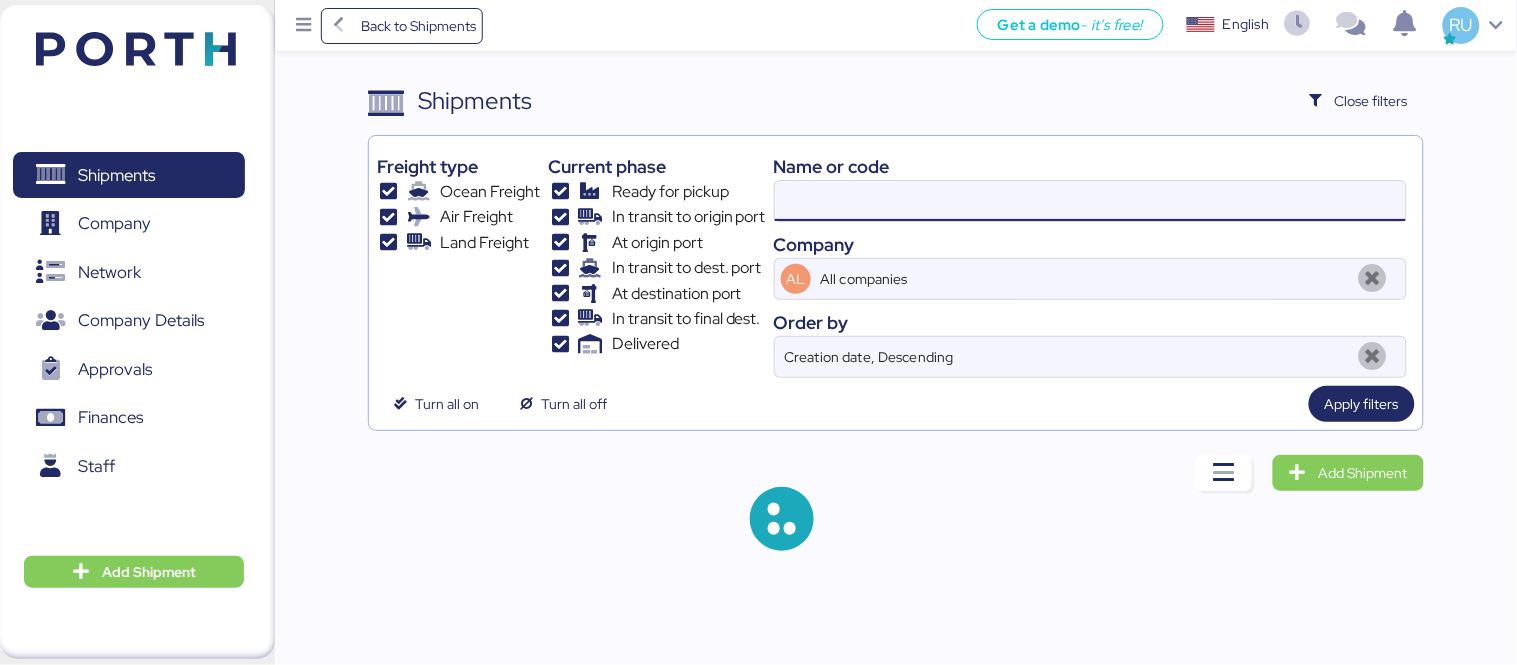 click at bounding box center (1090, 201) 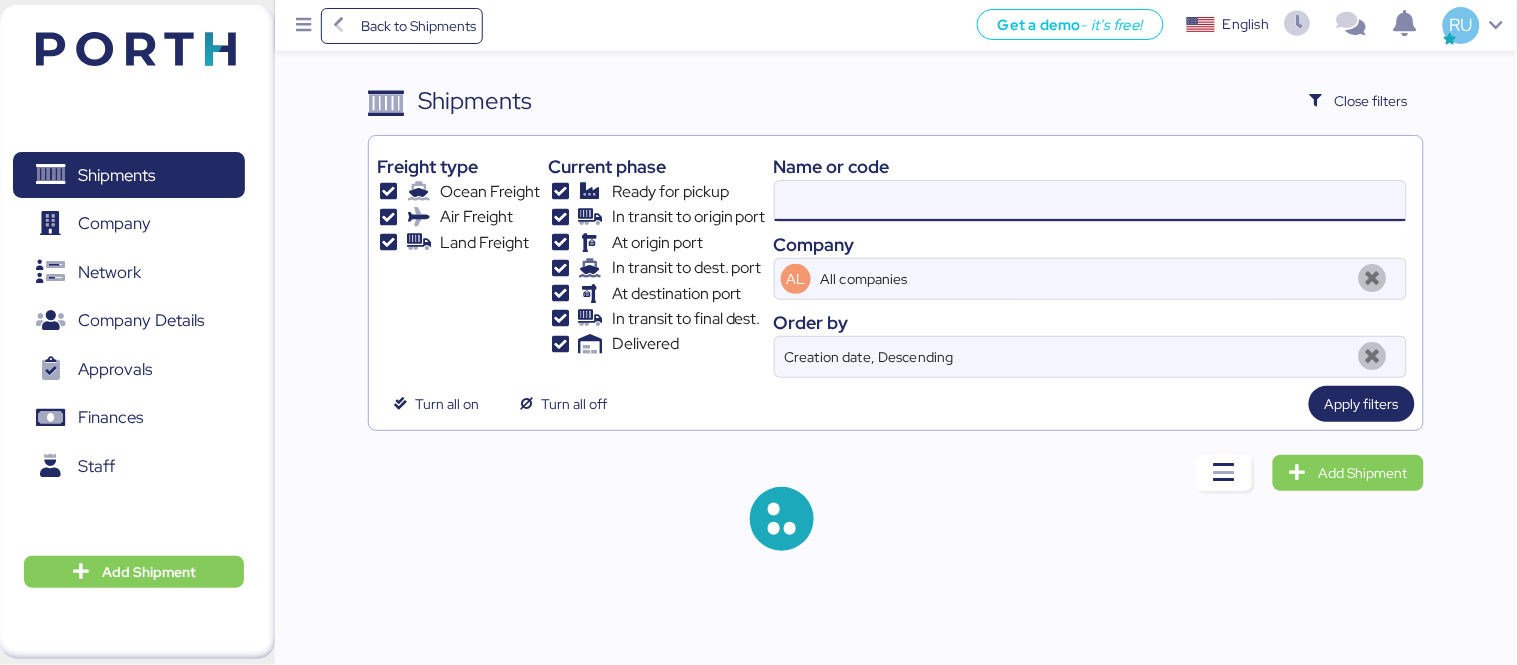 paste on "O0051921" 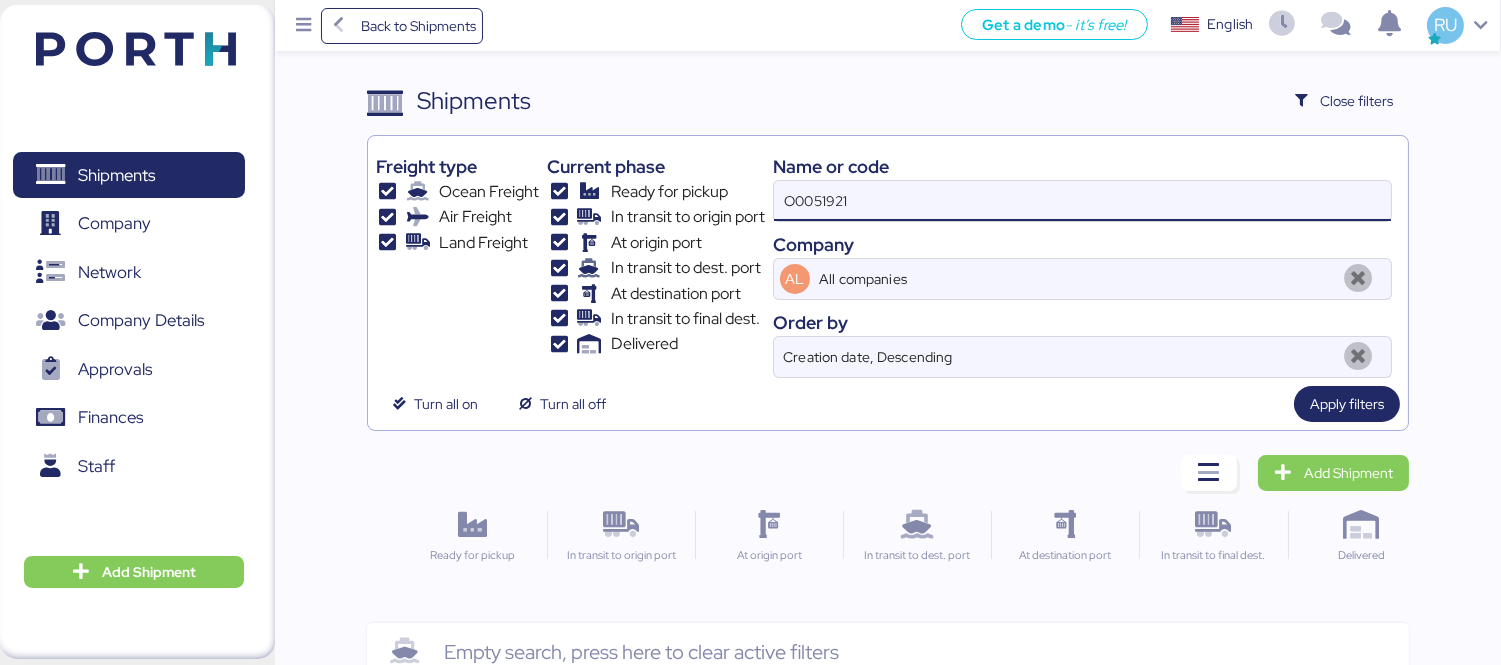 type on "O0051921" 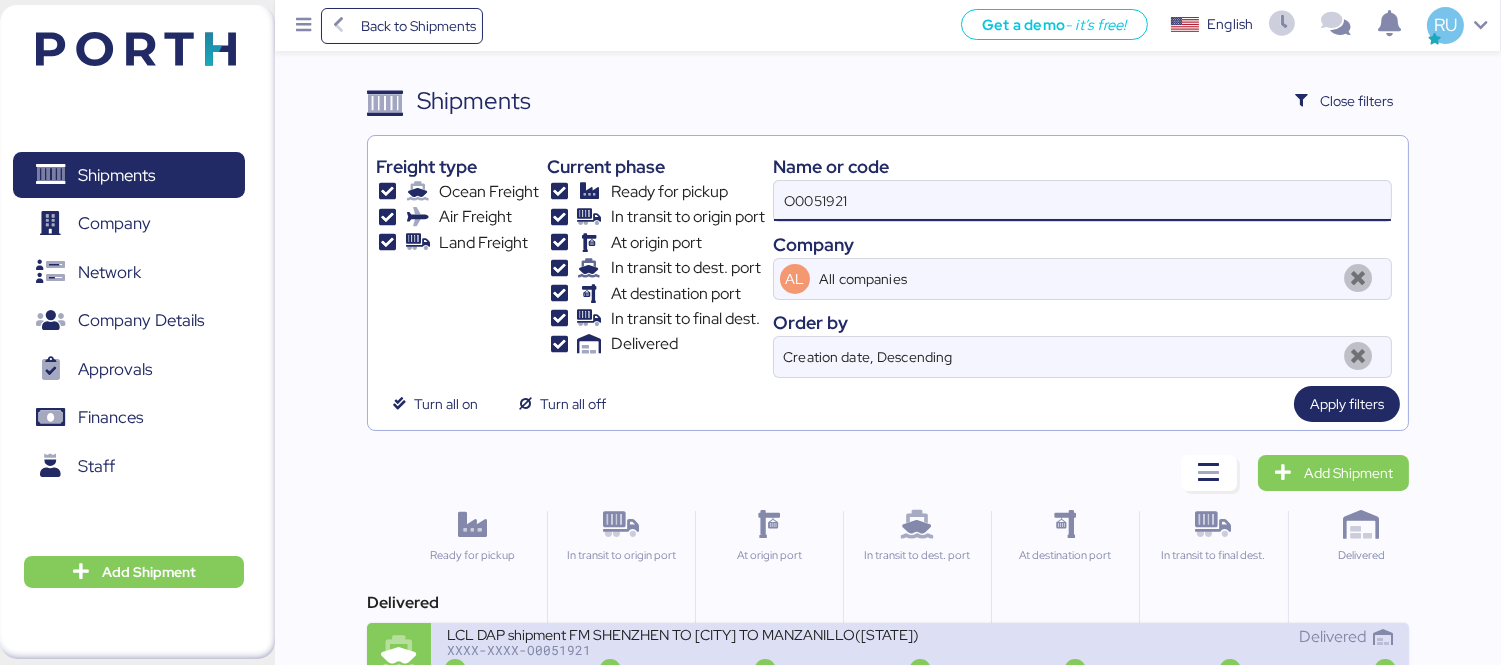 click on "Delivered" at bounding box center [1156, 637] 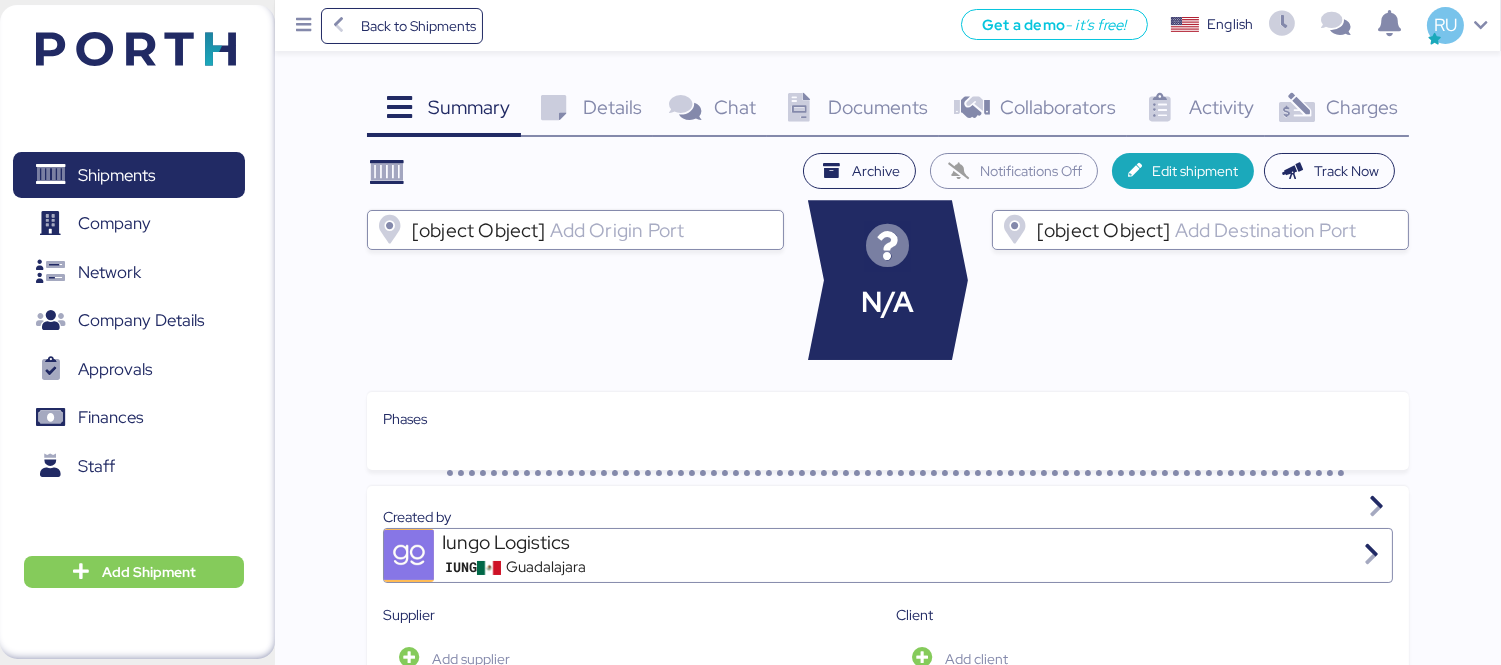 click on "Charges" at bounding box center (1362, 107) 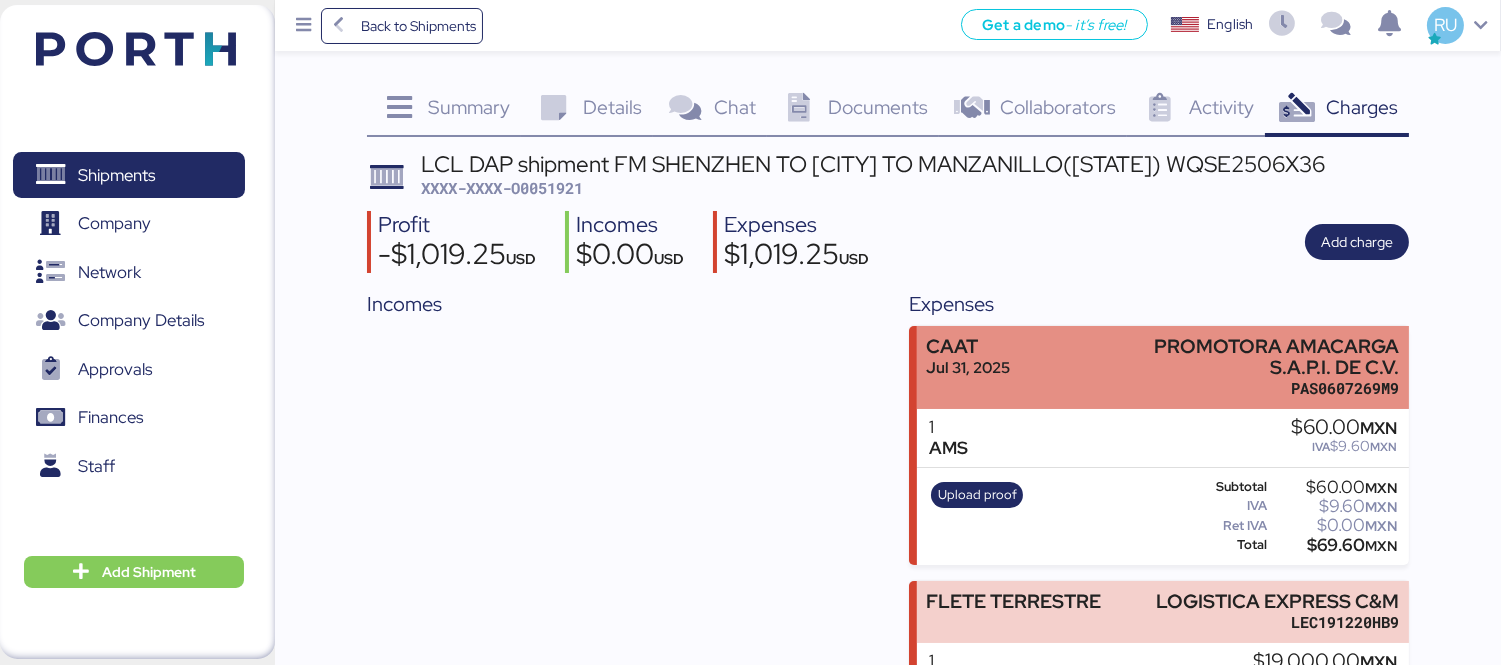 scroll, scrollTop: 148, scrollLeft: 0, axis: vertical 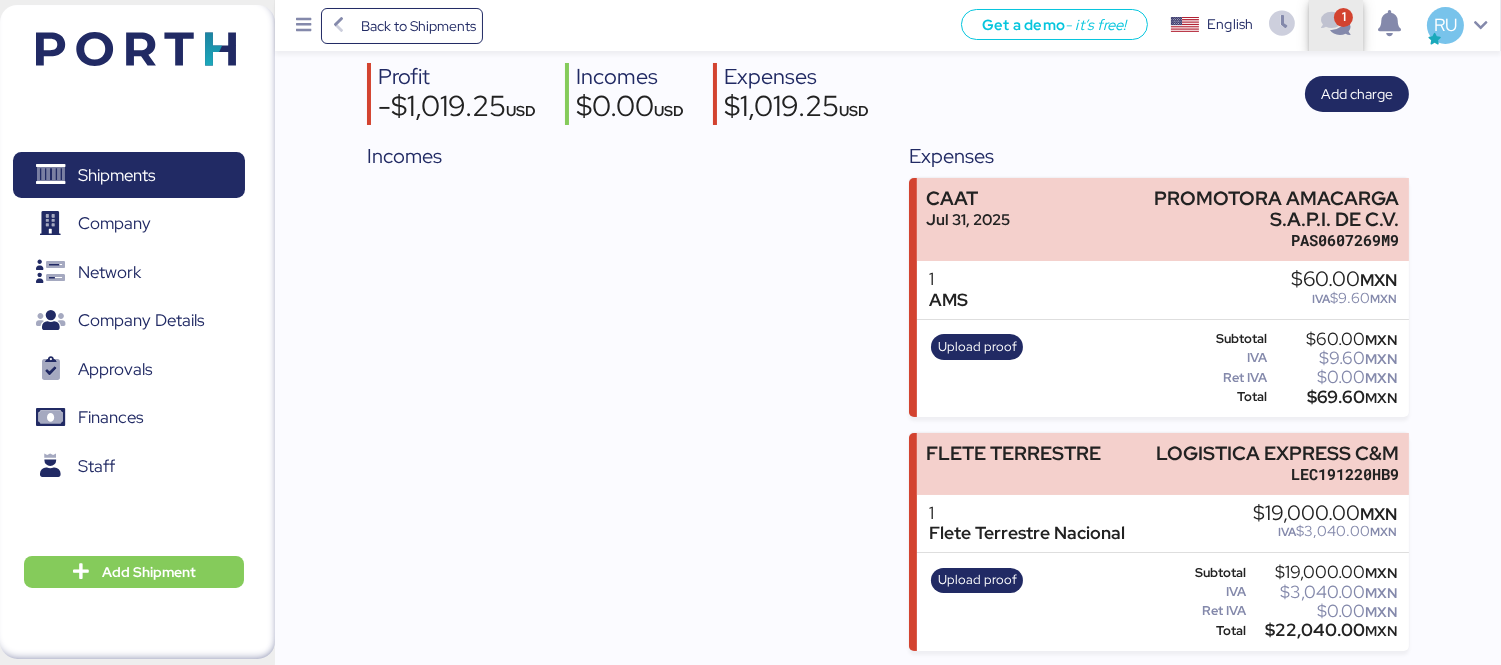 click at bounding box center (1335, 25) 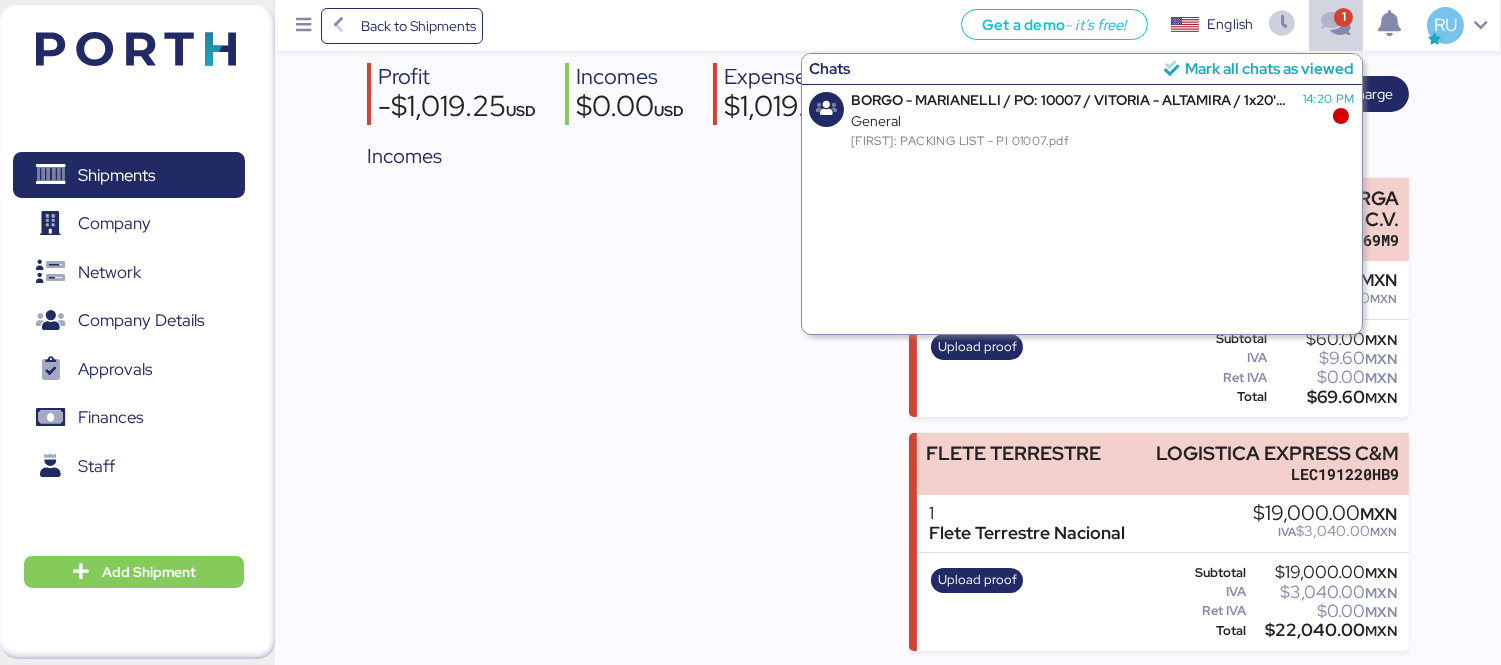 click on "Mark all chats as viewed" at bounding box center [1269, 68] 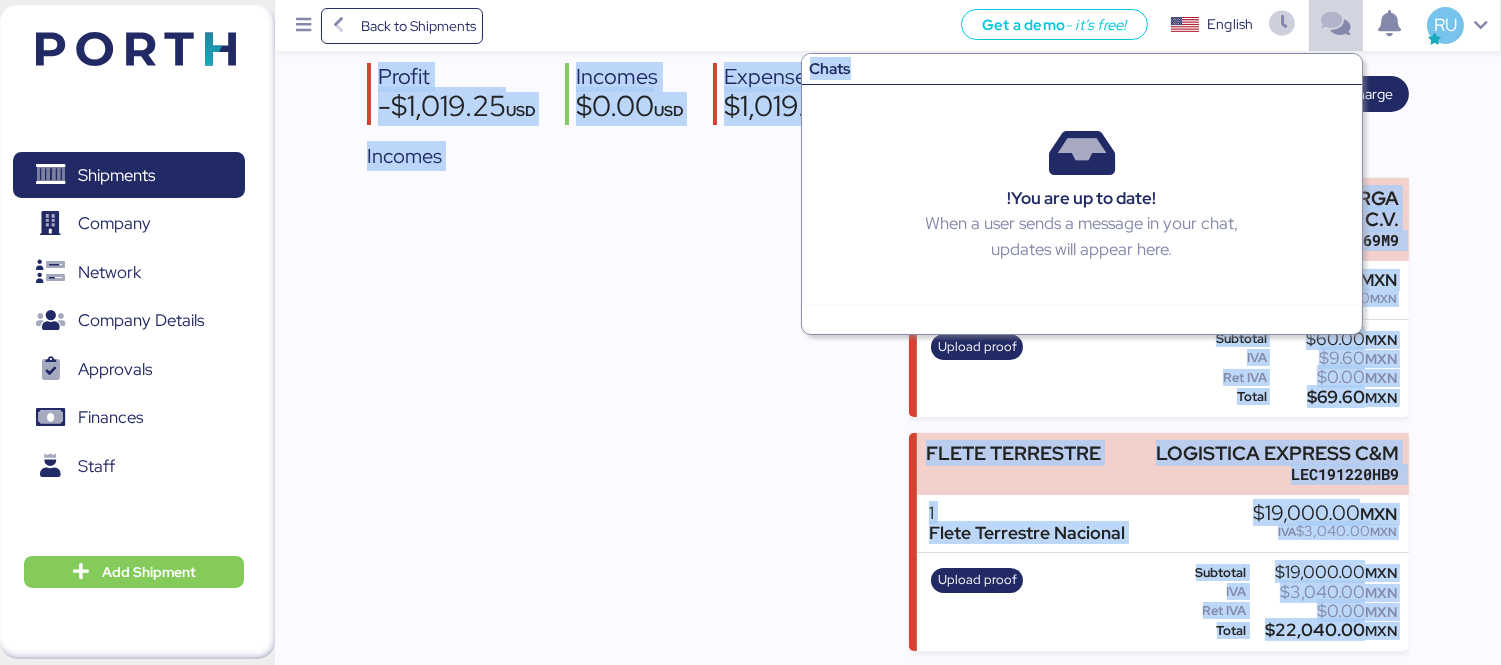 drag, startPoint x: 1258, startPoint y: 64, endPoint x: 142, endPoint y: -135, distance: 1133.6035 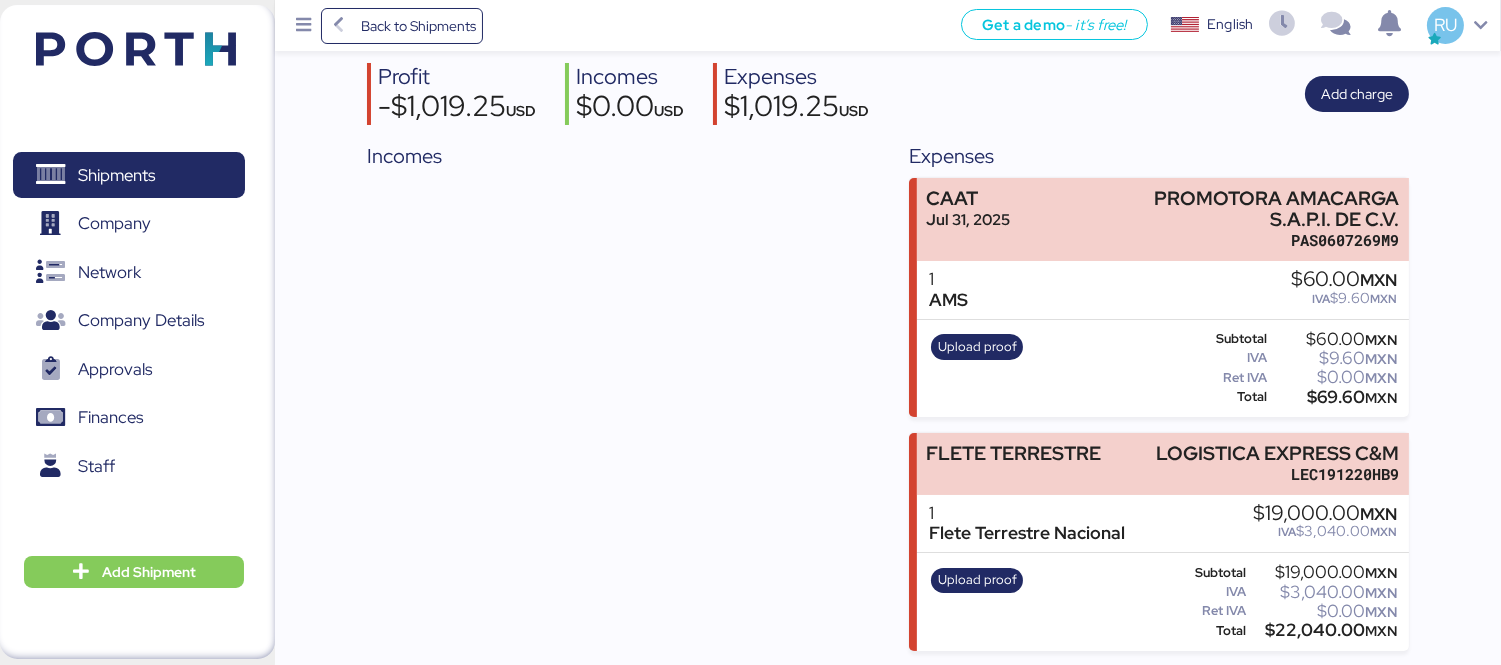 click at bounding box center (136, 49) 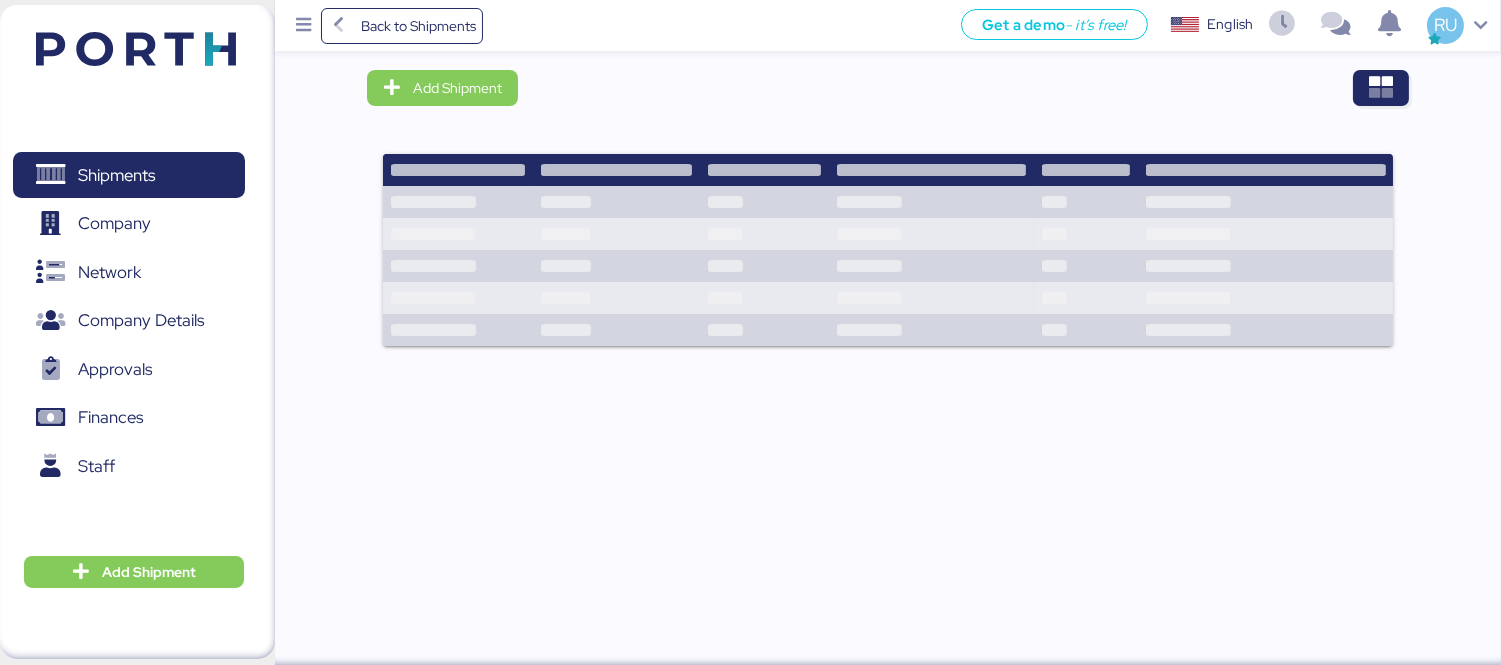 scroll, scrollTop: 0, scrollLeft: 0, axis: both 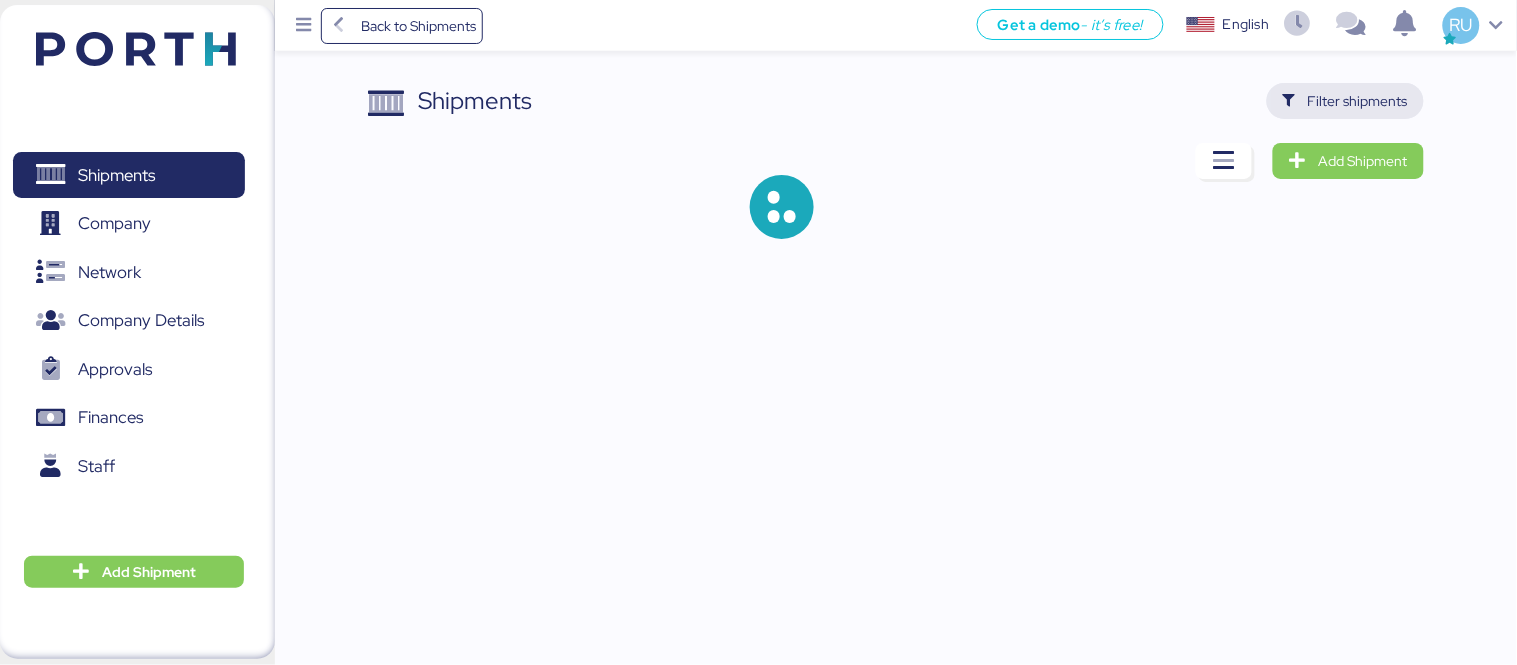 click on "Filter shipments" at bounding box center [1358, 101] 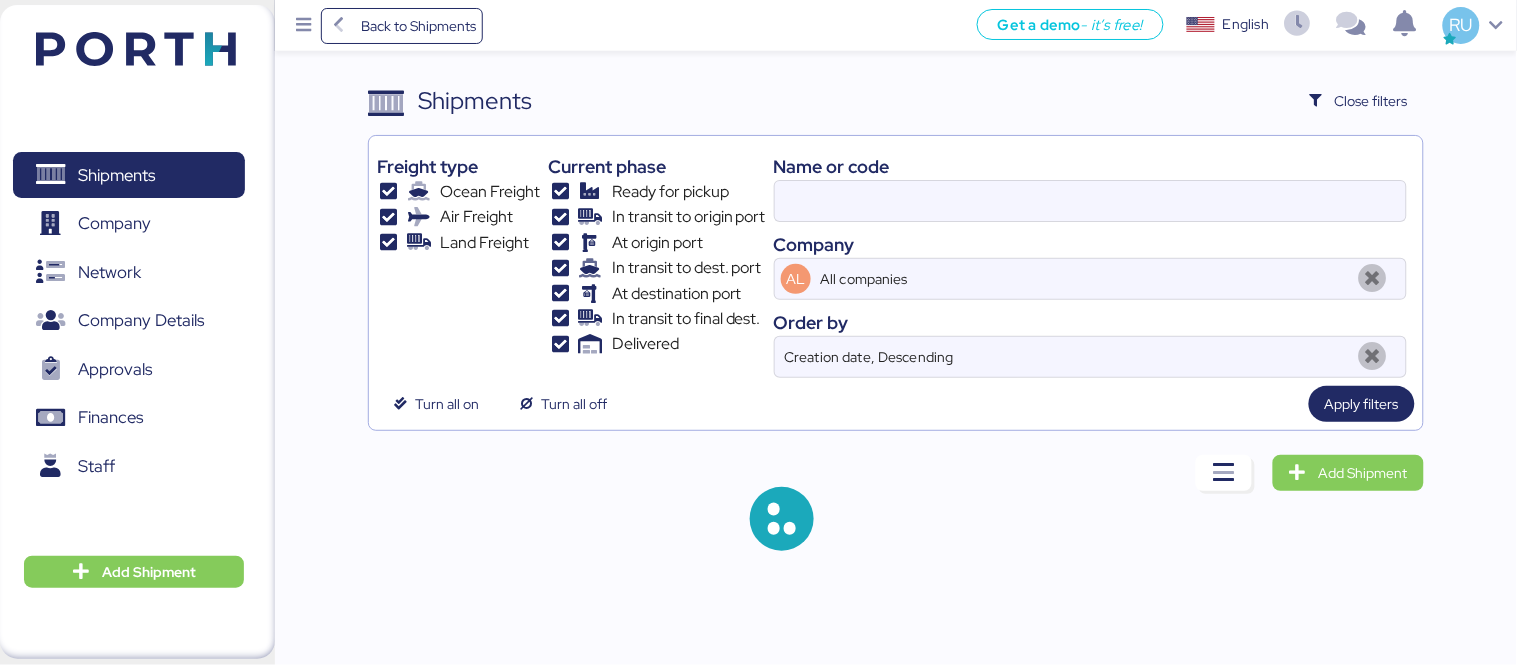 click on "Company" at bounding box center (1090, 244) 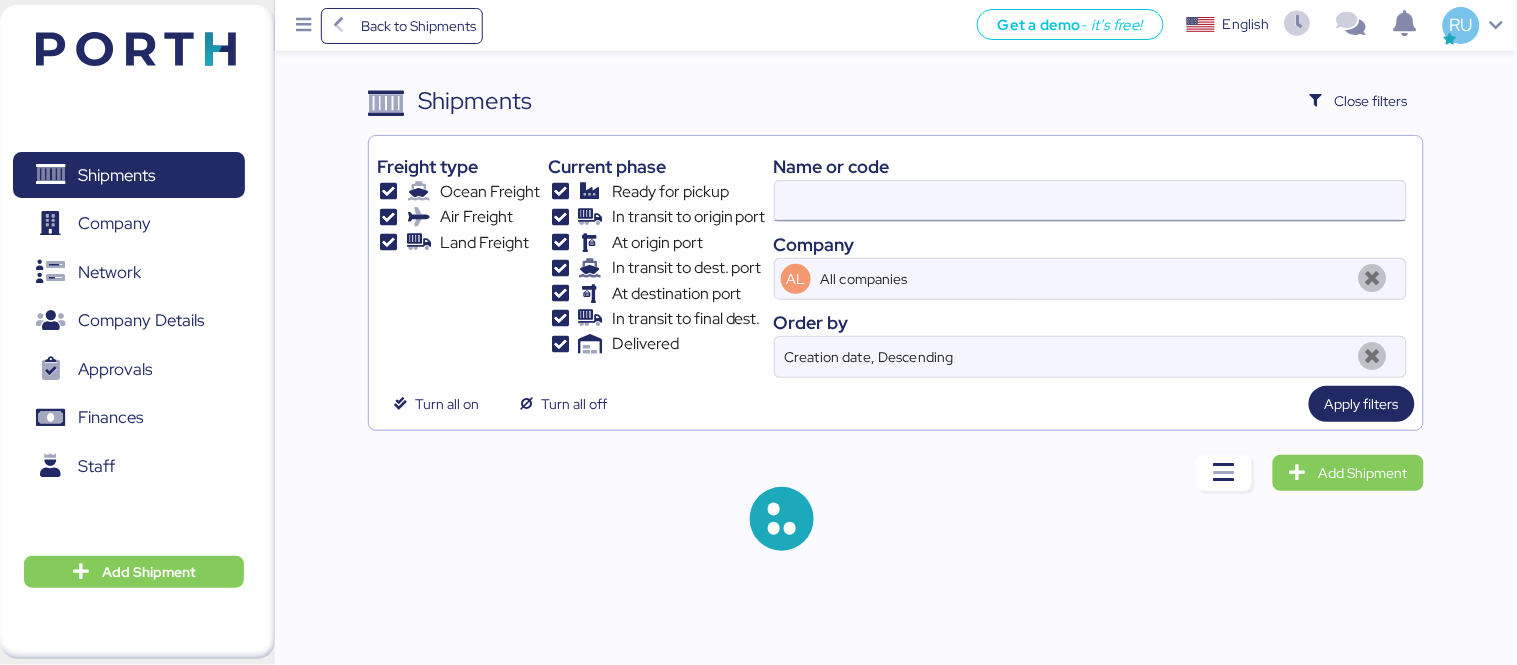 click at bounding box center (1090, 201) 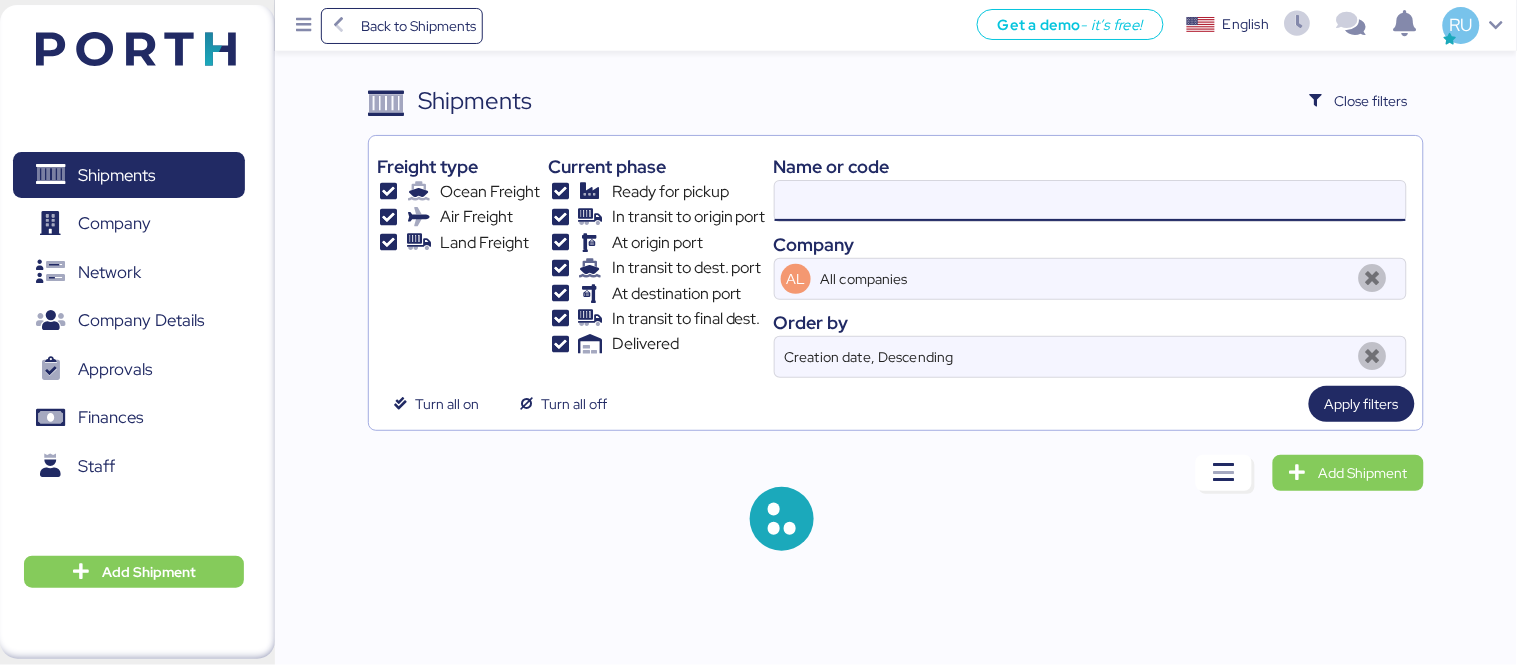 paste on "O0051937" 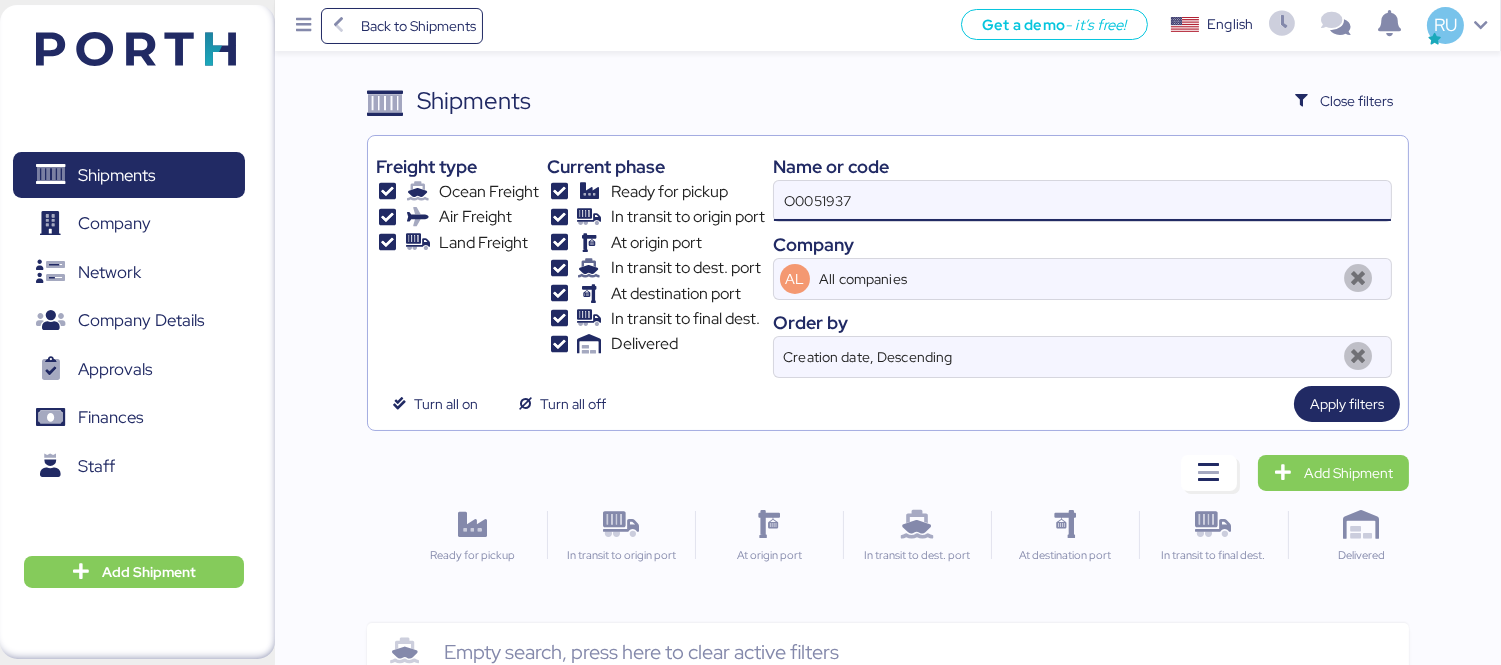 type on "O0051937" 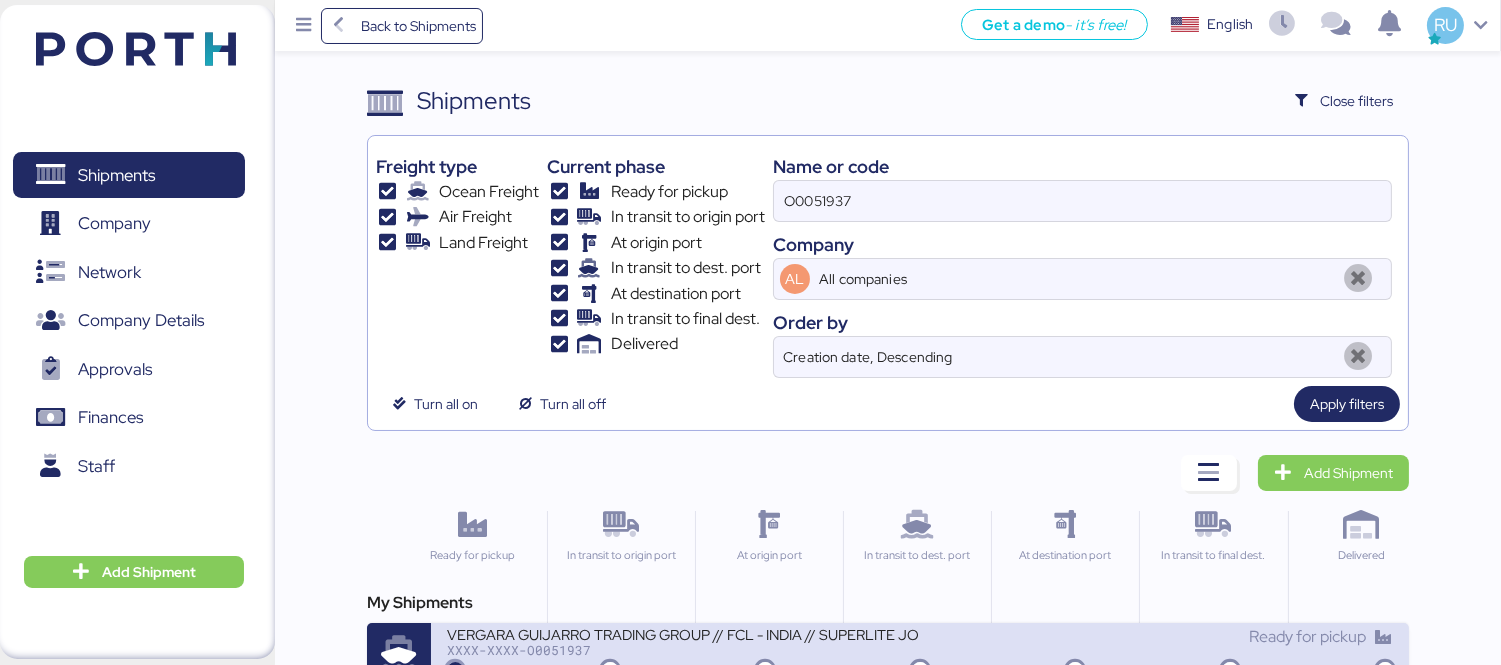 click on "VERGARA GUIJARRO TRADING GROUP // FCL - INDIA // SUPERLITE JOINTINGS" at bounding box center (683, 633) 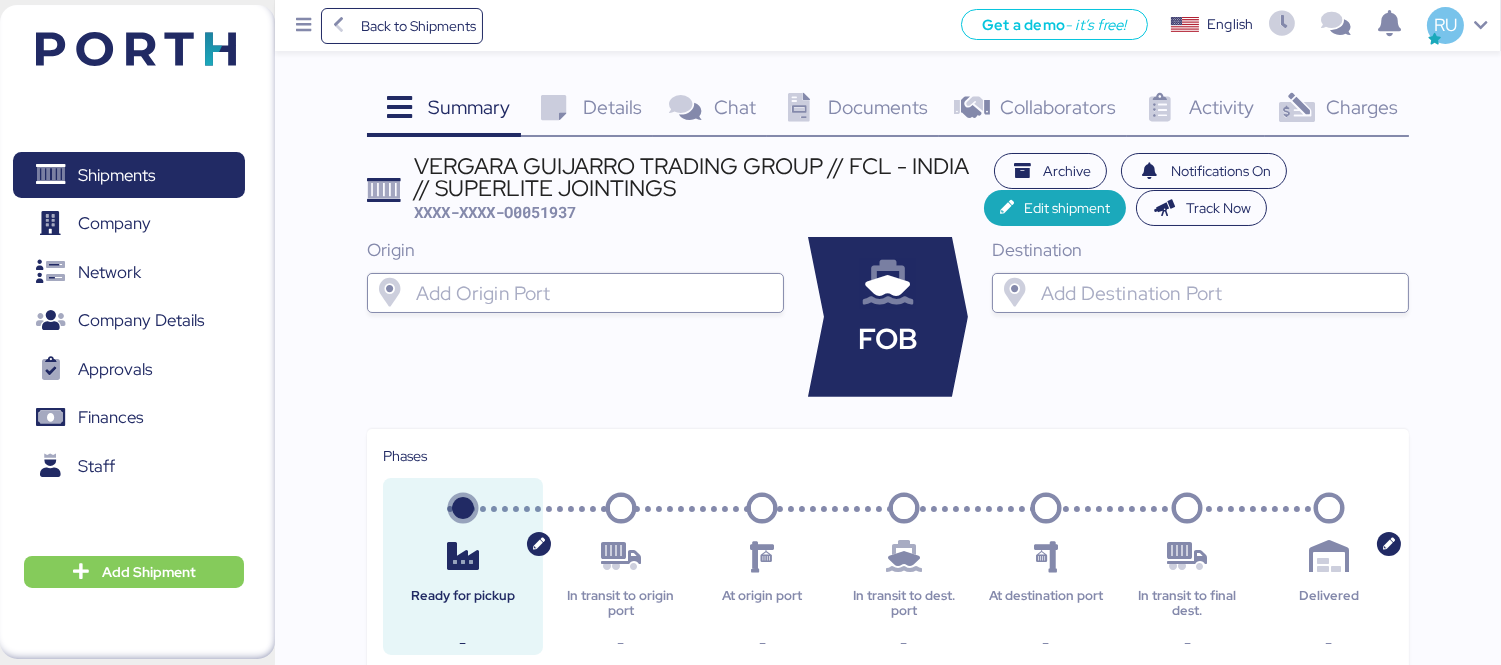 click on "Details 0" at bounding box center (586, 110) 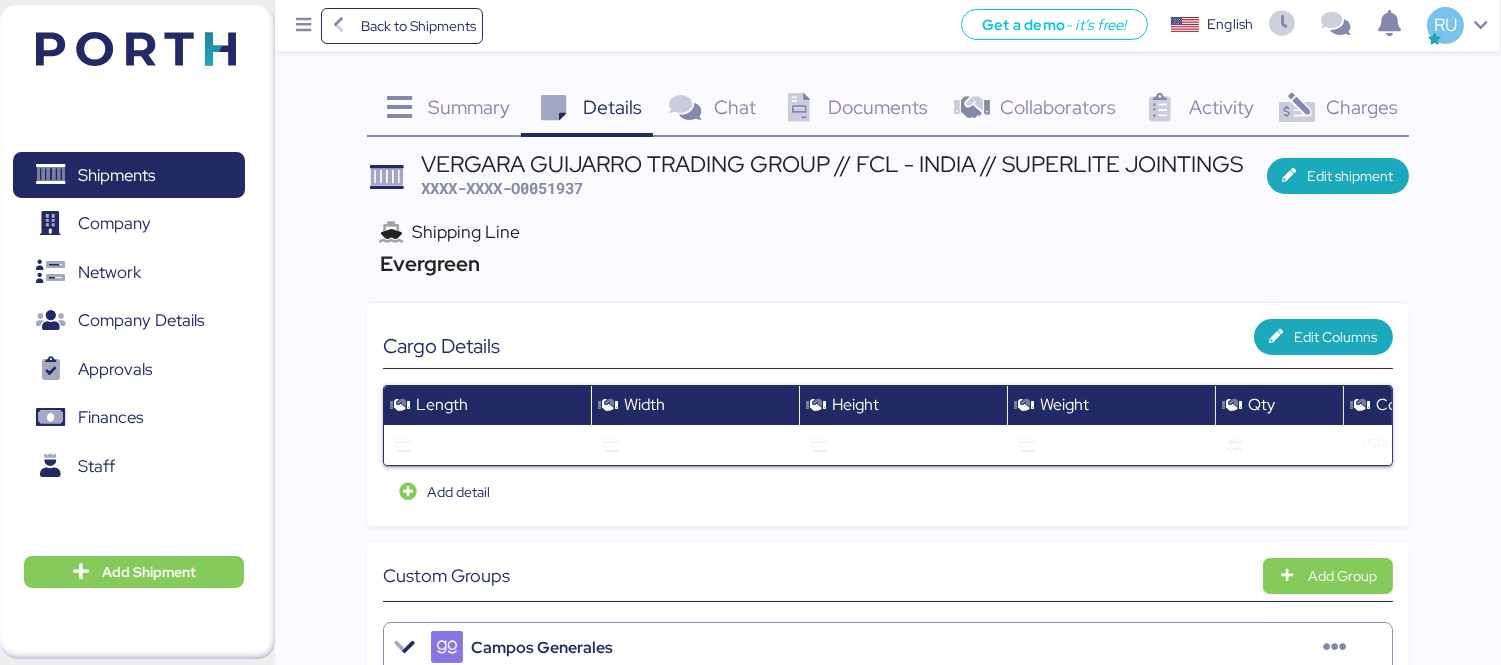 click on "Summary" at bounding box center (469, 107) 